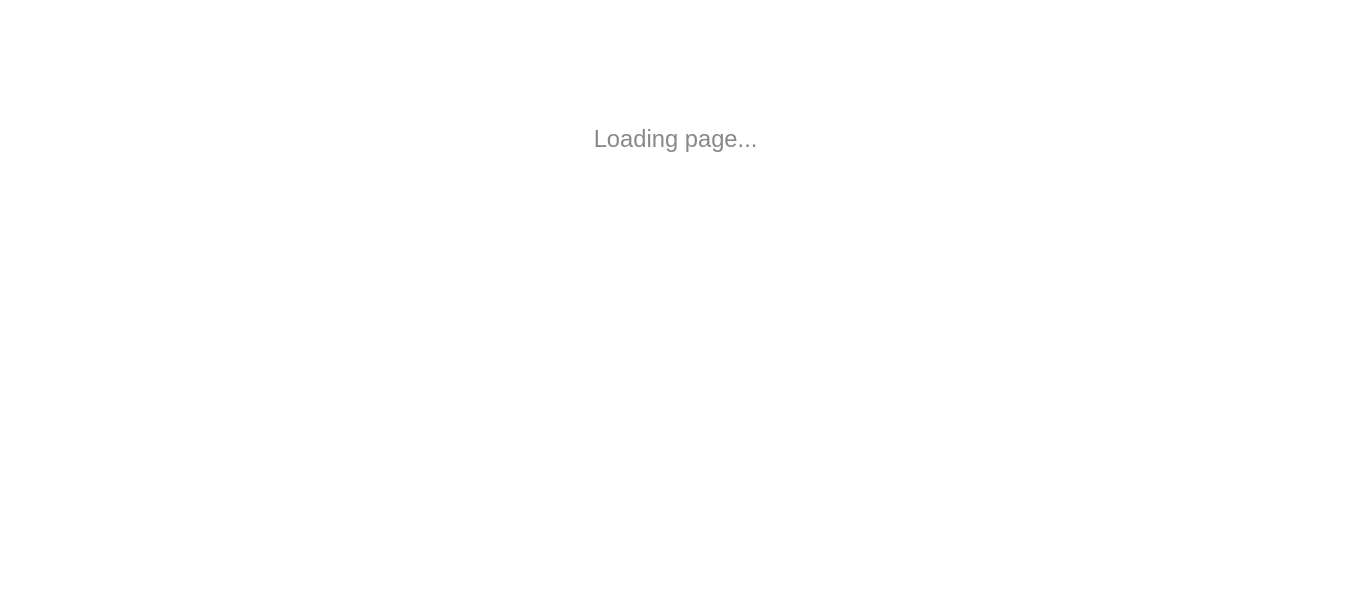 scroll, scrollTop: 0, scrollLeft: 0, axis: both 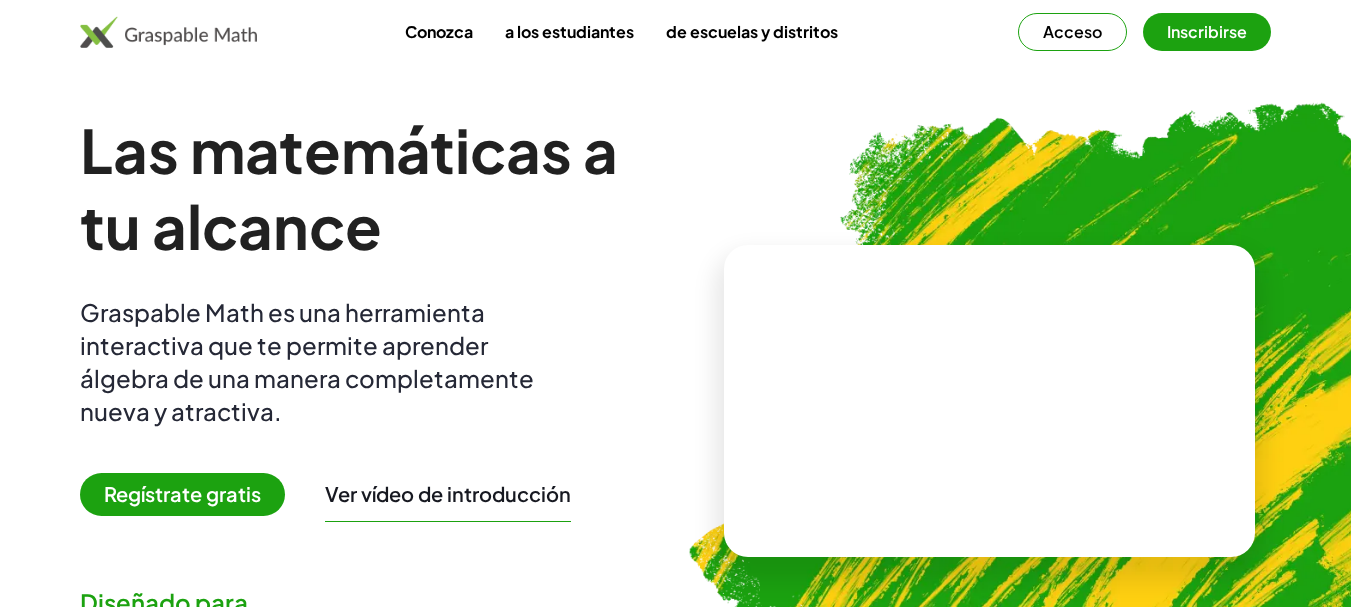 click at bounding box center (1090, 392) 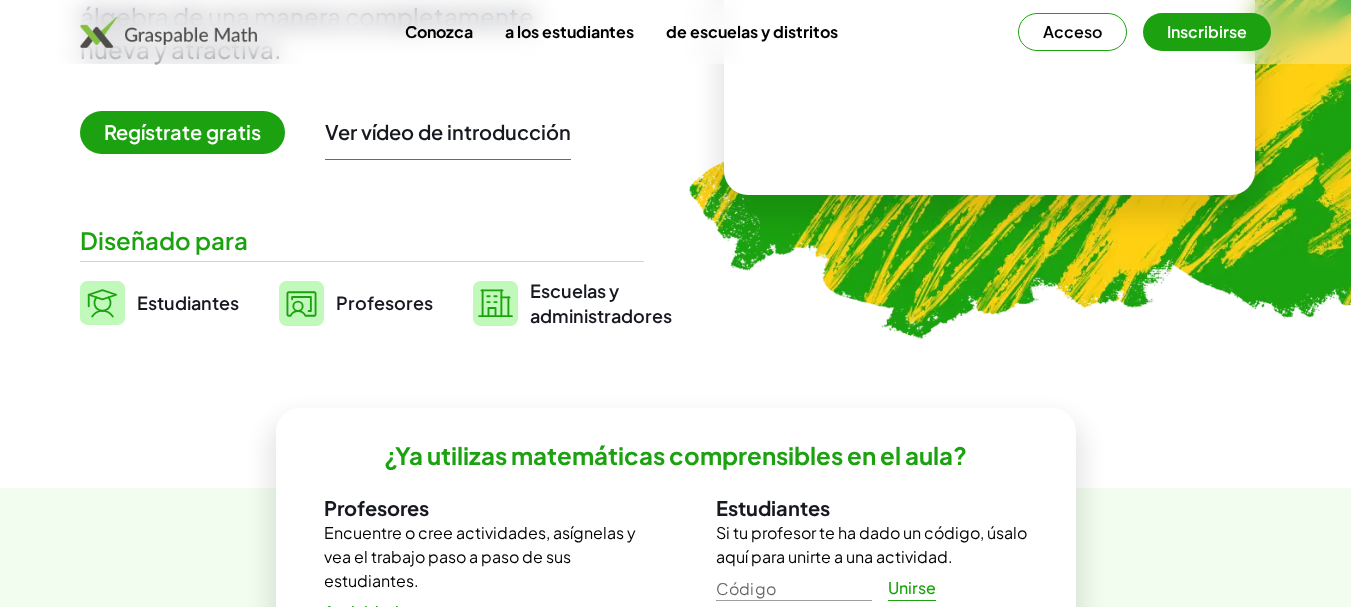 scroll, scrollTop: 337, scrollLeft: 0, axis: vertical 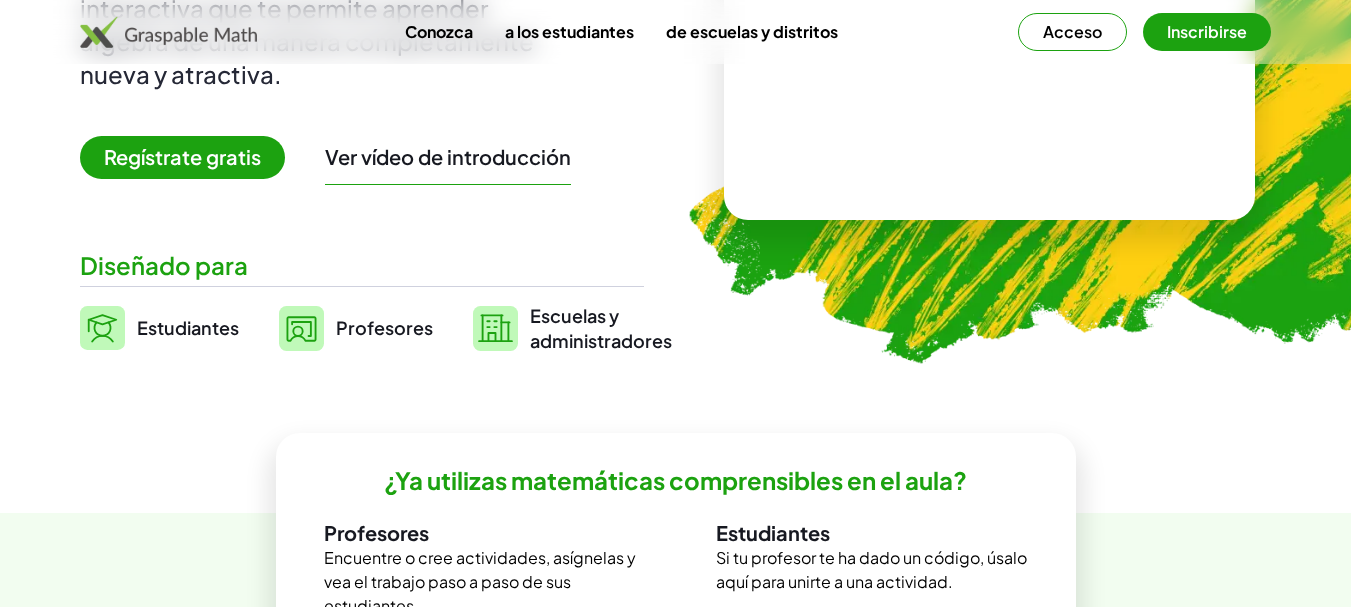 click on "Estudiantes" at bounding box center (188, 327) 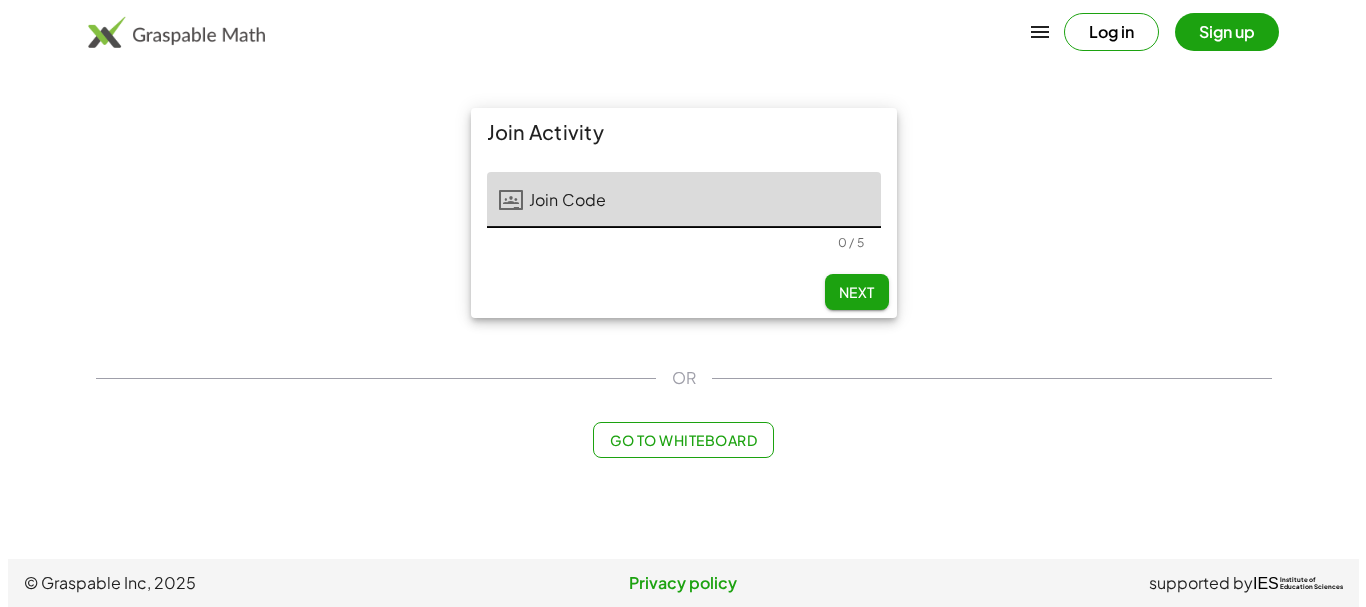 scroll, scrollTop: 0, scrollLeft: 0, axis: both 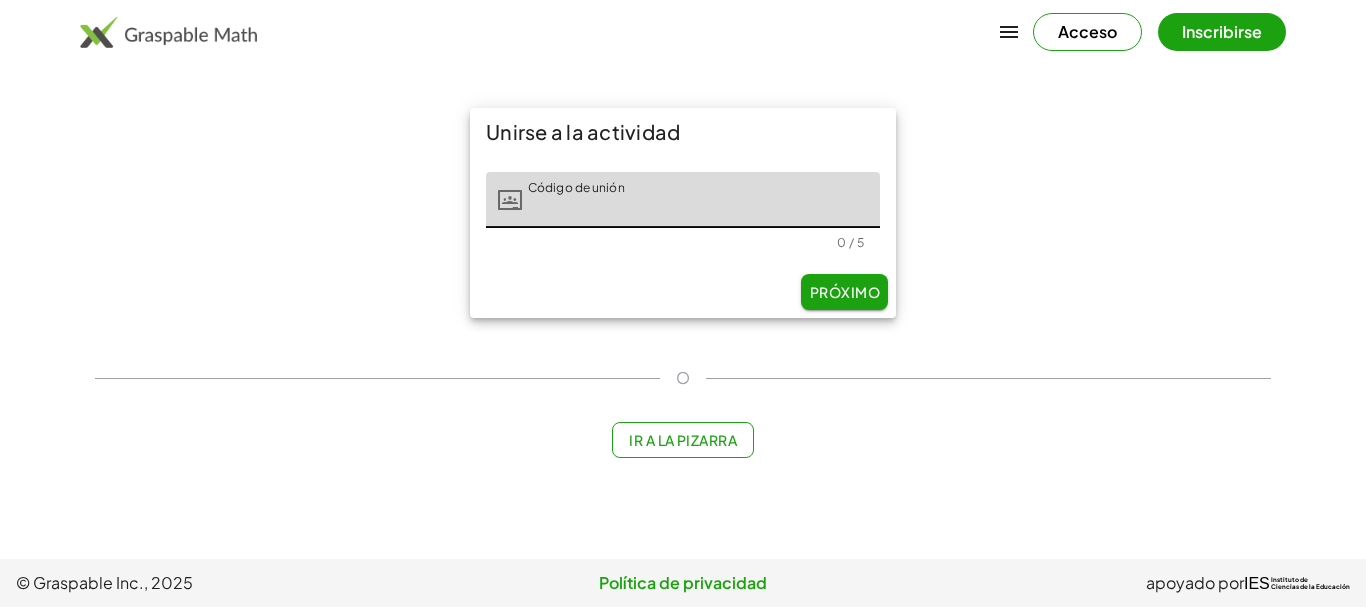 click on "Acceso" at bounding box center [1087, 31] 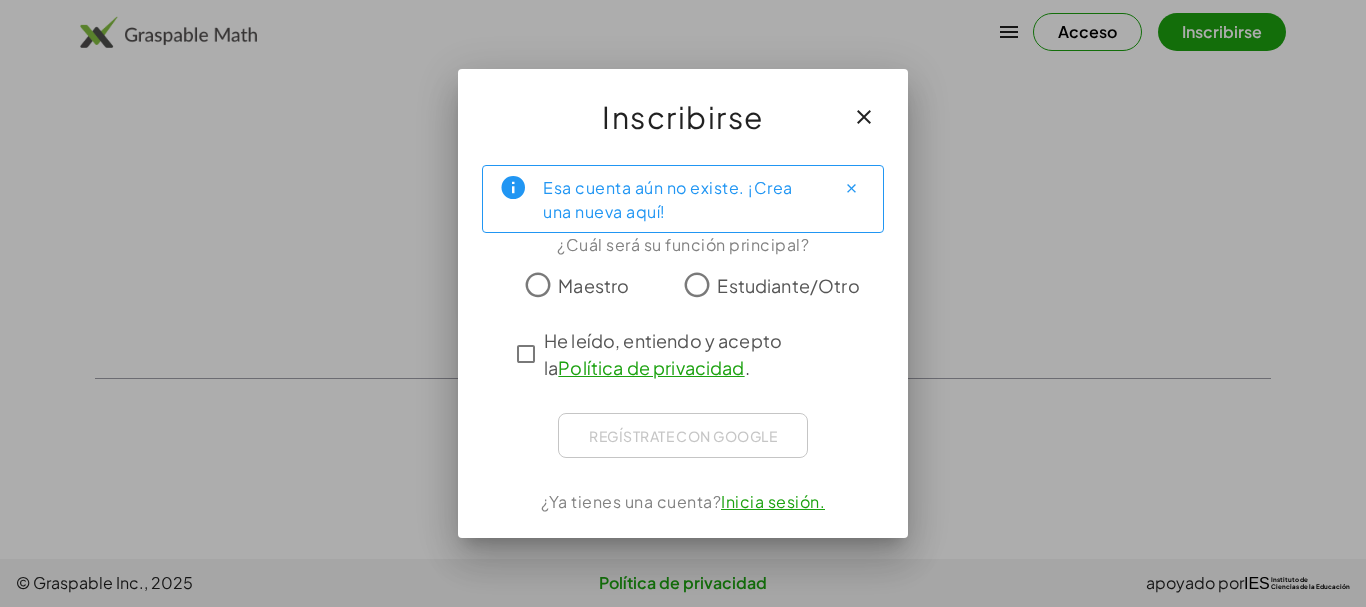 click on "Estudiante/Otro" at bounding box center [788, 285] 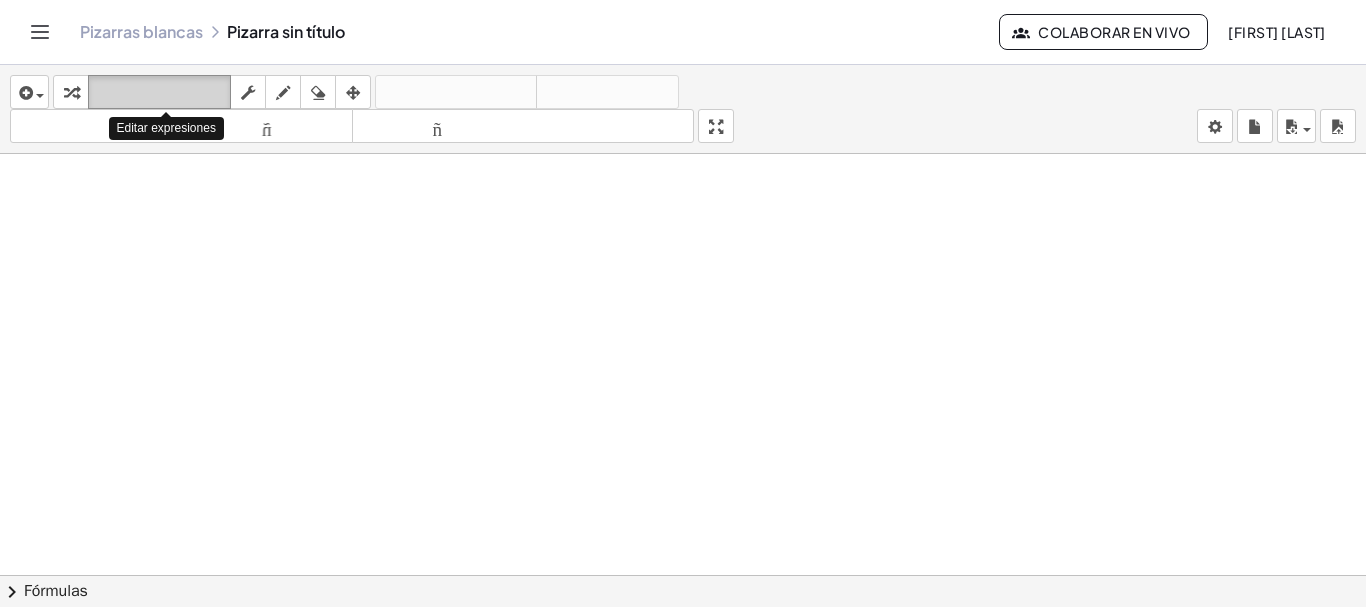 click on "teclado" at bounding box center [159, 93] 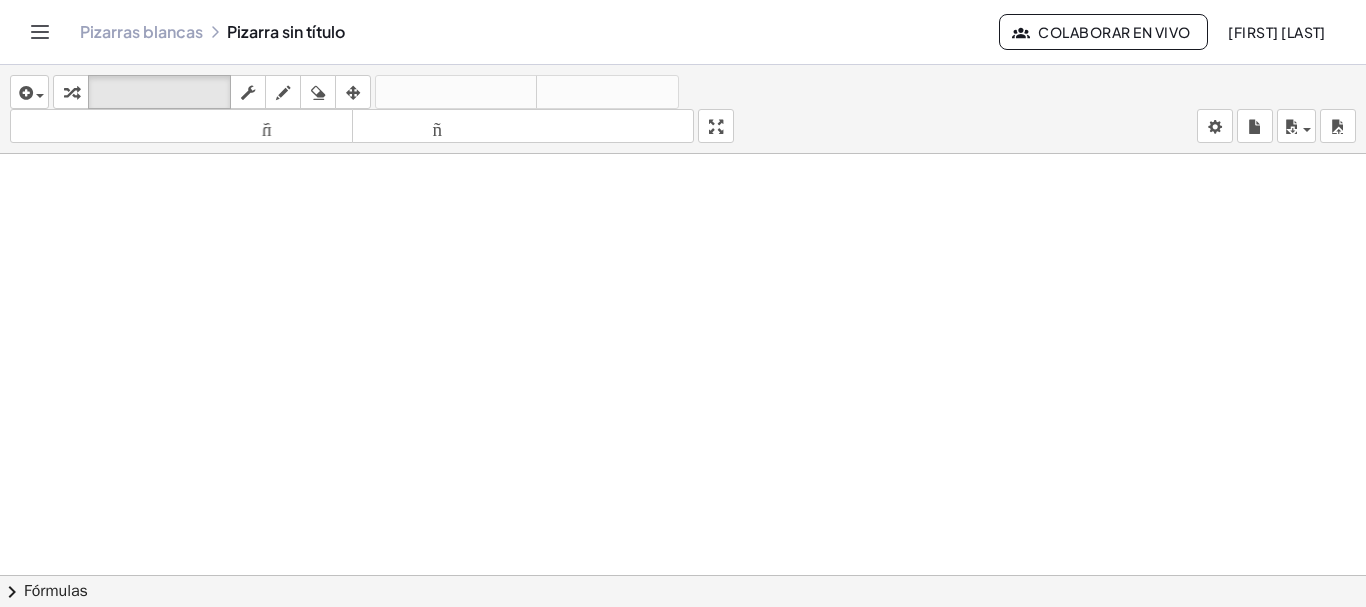 click at bounding box center [683, 654] 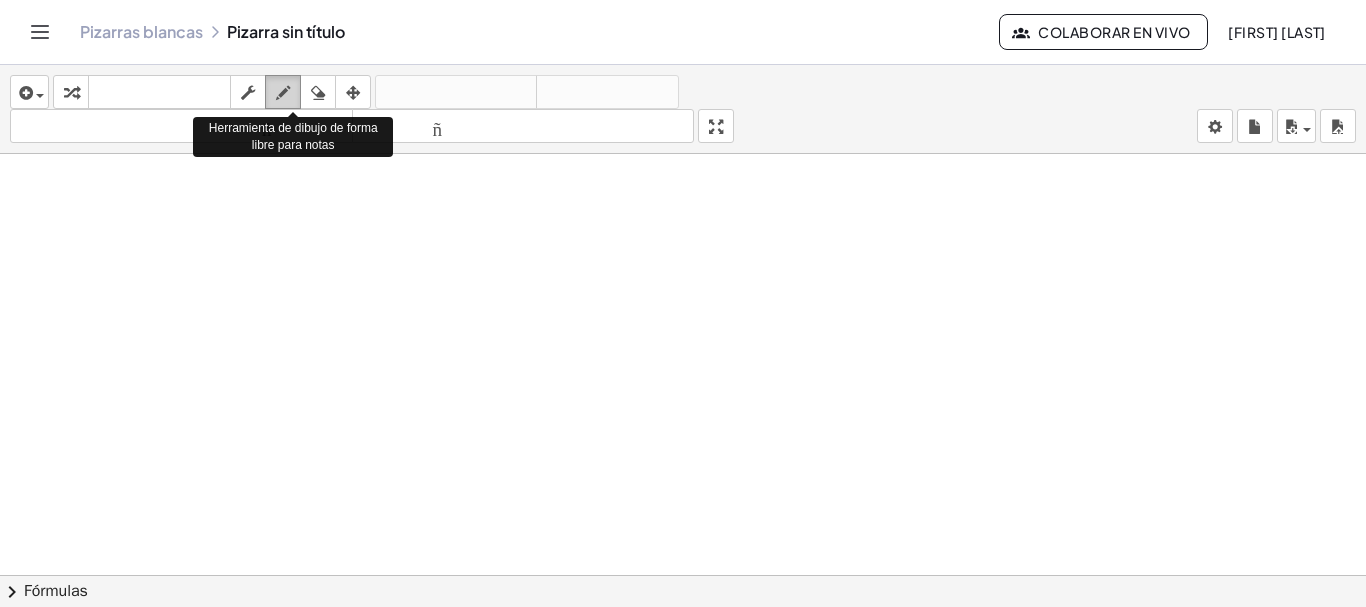 click at bounding box center (283, 92) 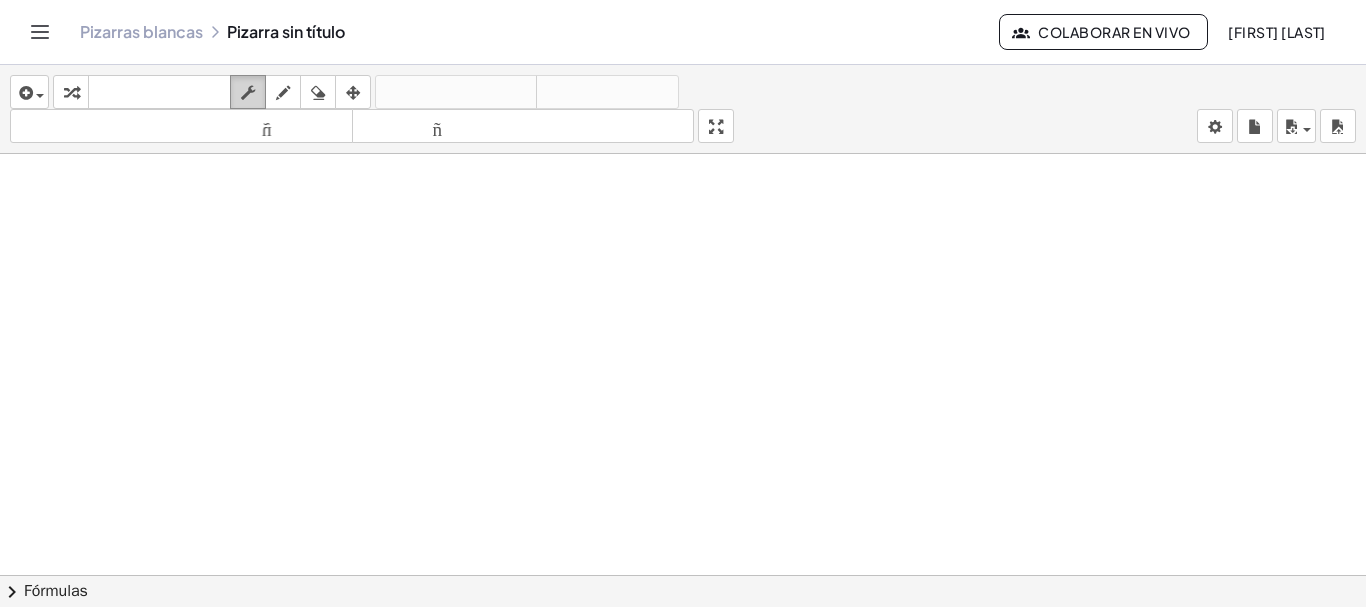 click at bounding box center (248, 93) 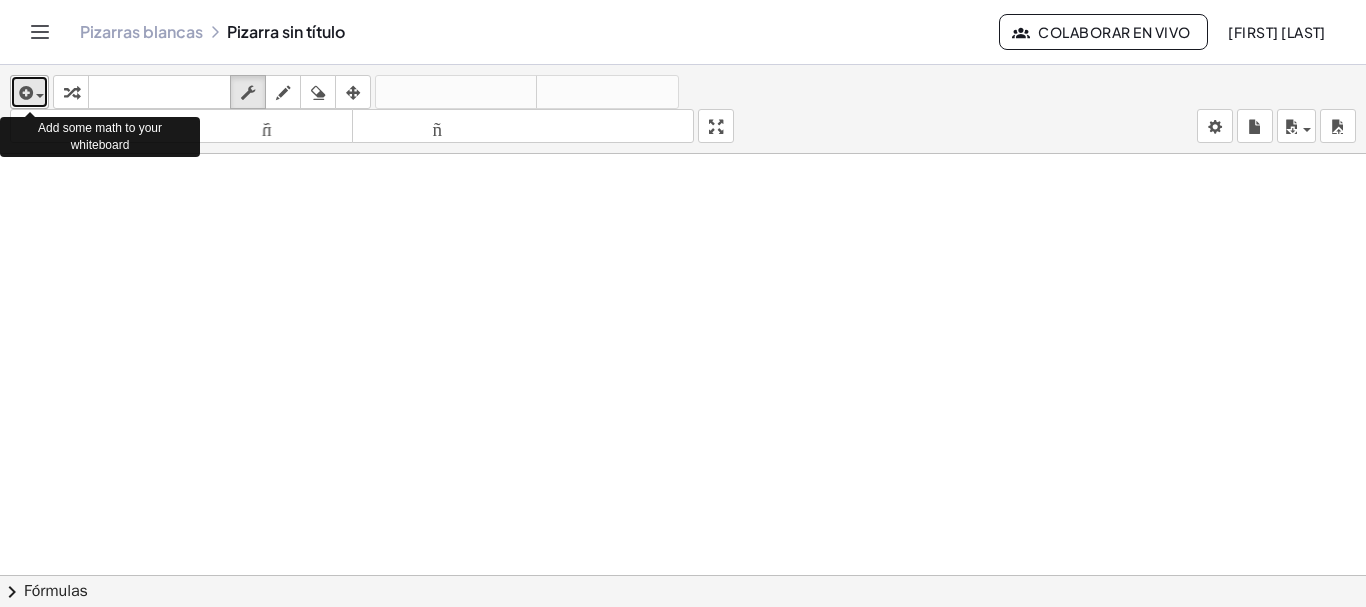 click at bounding box center [35, 95] 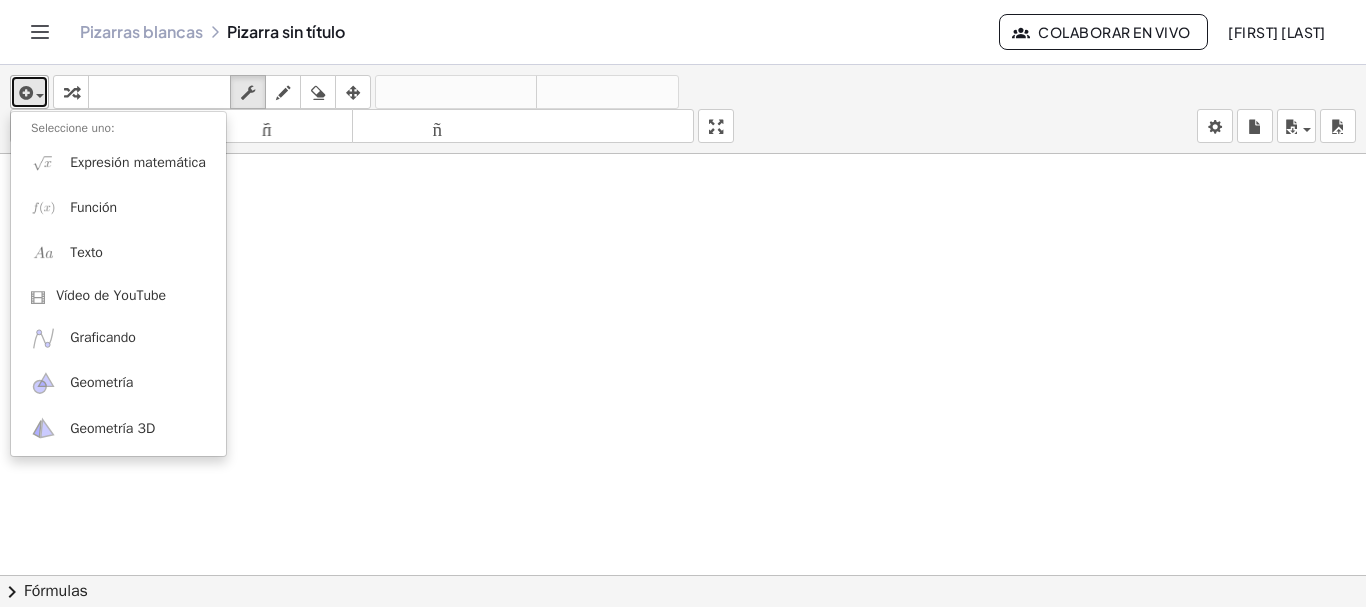 click at bounding box center [24, 93] 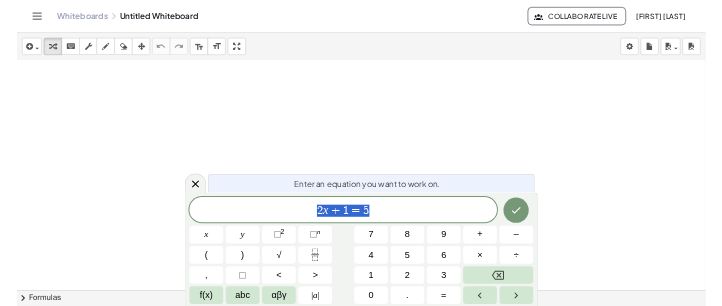 scroll, scrollTop: 0, scrollLeft: 0, axis: both 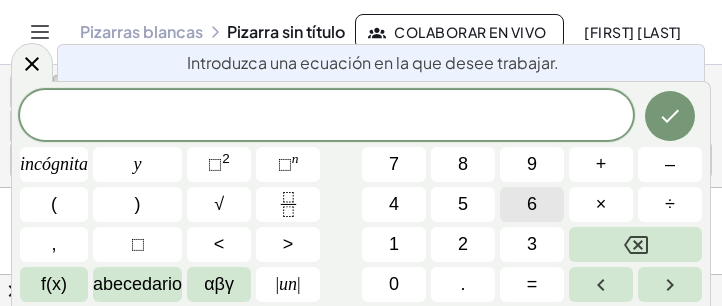 click on "6" at bounding box center [532, 204] 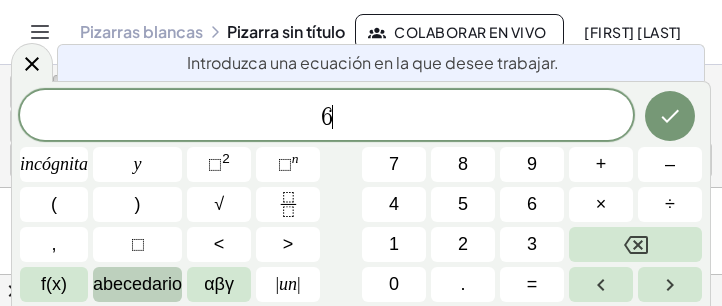 click on "abecedario" at bounding box center (137, 284) 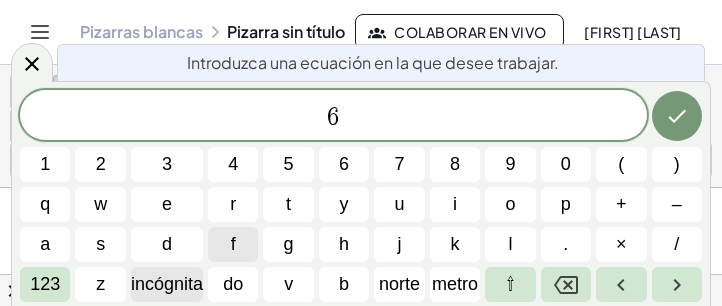 click on "incógnita" at bounding box center (167, 284) 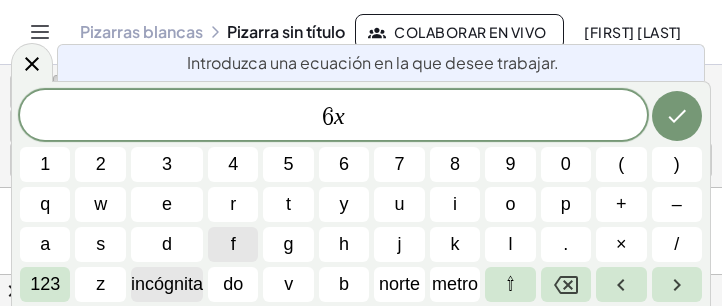 click on "incógnita" at bounding box center (167, 284) 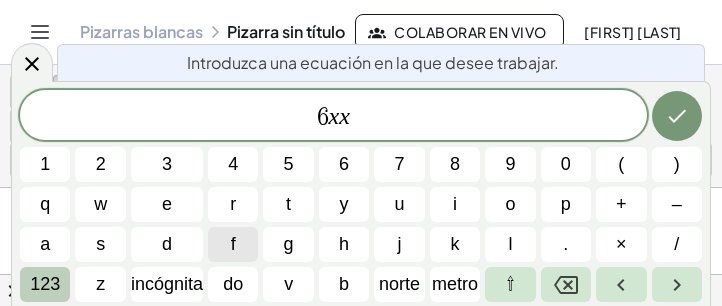 click on "123" at bounding box center (45, 284) 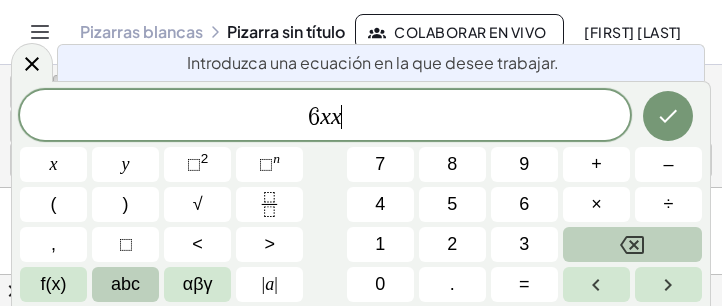 click at bounding box center (632, 244) 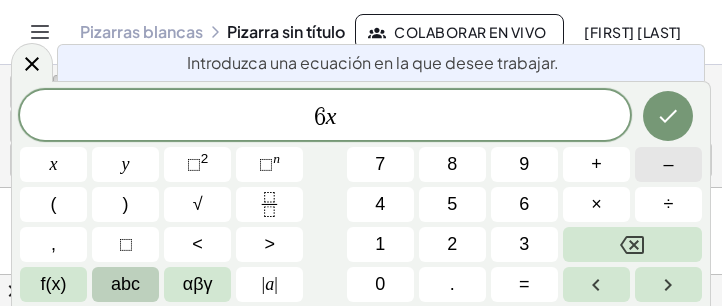 click on "–" at bounding box center (668, 164) 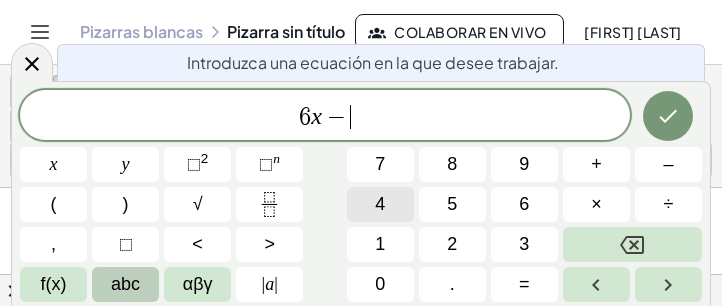 click on "4" at bounding box center (380, 204) 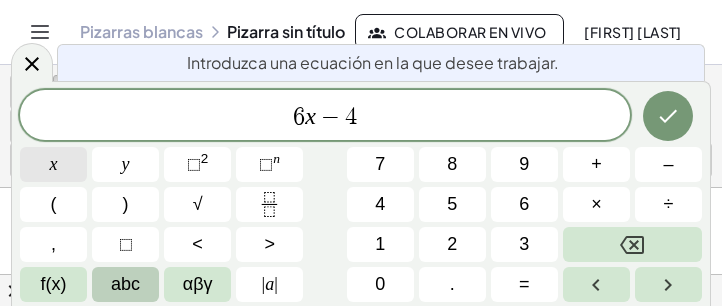 click on "x" at bounding box center [53, 164] 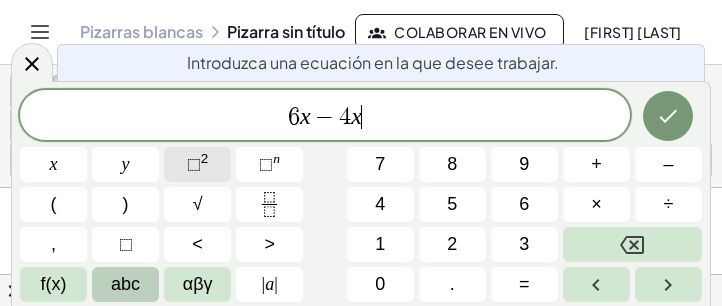 click on "⬚" at bounding box center [194, 164] 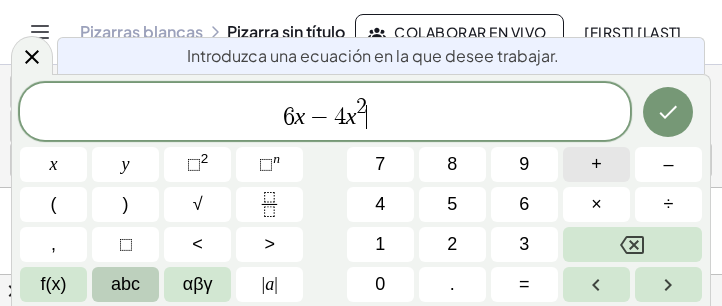 click on "+" at bounding box center (596, 164) 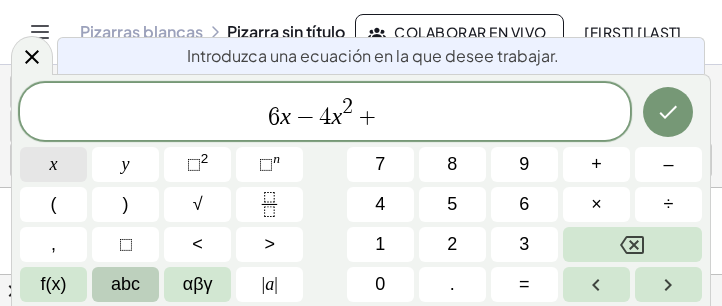 click on "x" at bounding box center [53, 164] 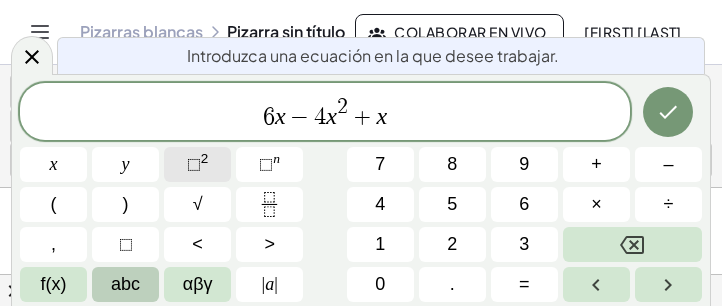 click on "⬚ 2" 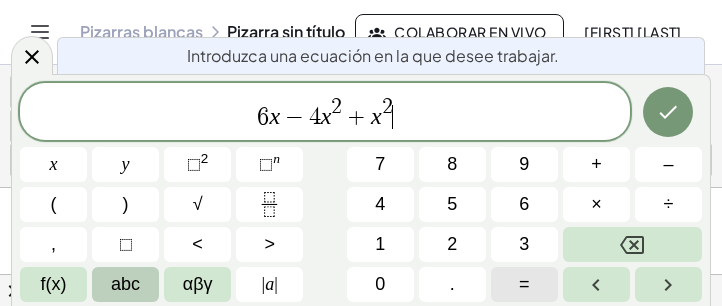 click on "=" at bounding box center [524, 284] 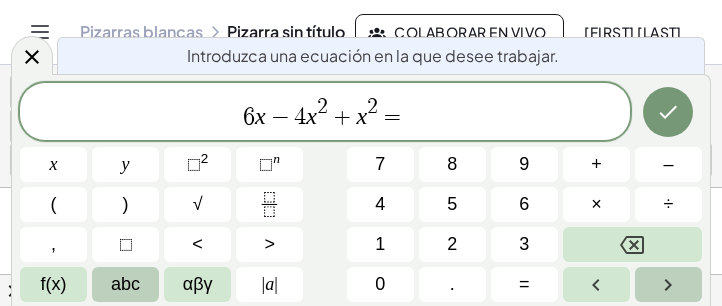 click 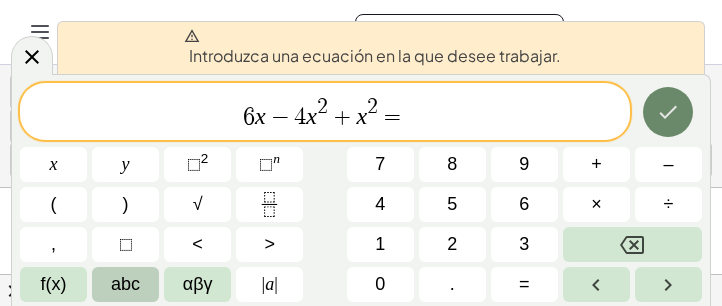 click 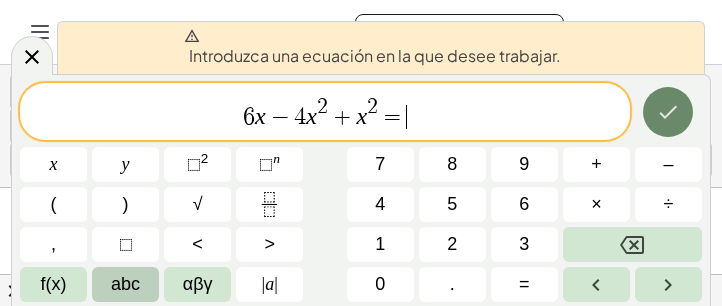click 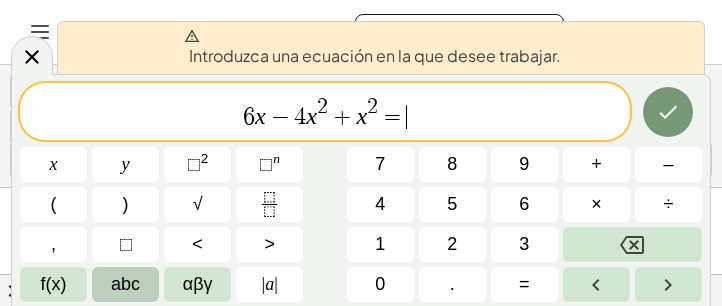 click on "6 x − 4 x 2 + x 2 = ​" at bounding box center (325, 113) 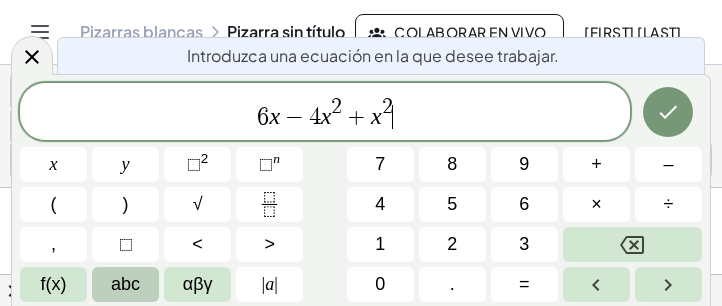 click on "6 x − 4 x 2 + x 2 ​" at bounding box center [325, 113] 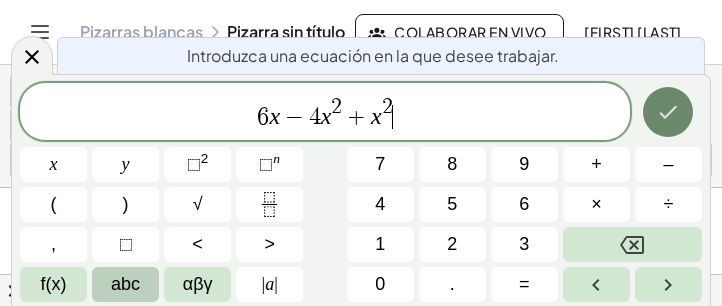 click 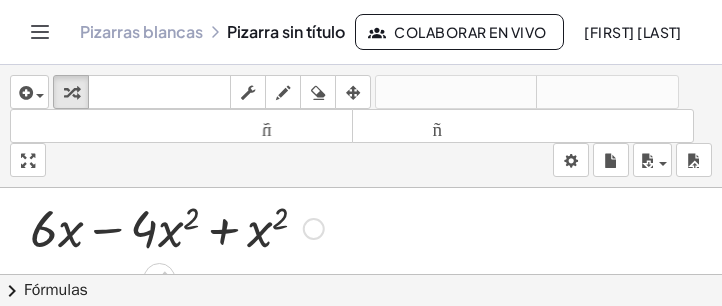click at bounding box center (177, 227) 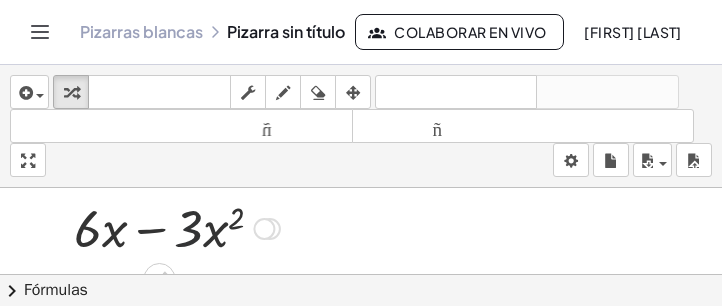 click at bounding box center (177, 227) 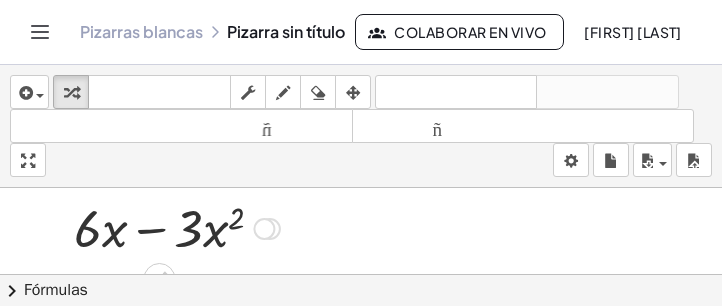 click at bounding box center (177, 227) 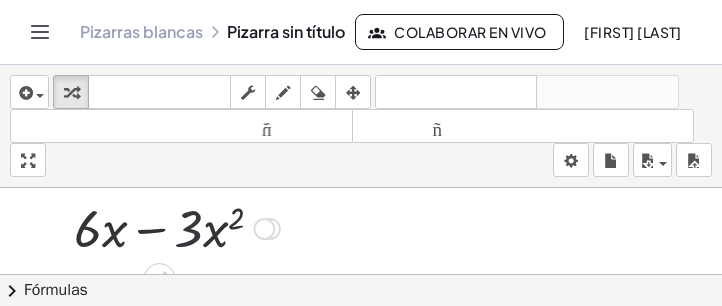 click at bounding box center [177, 227] 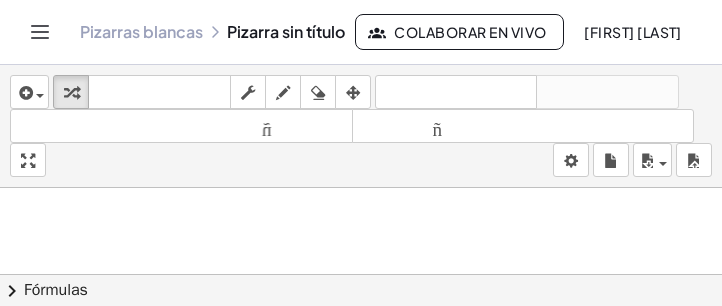 scroll, scrollTop: 68, scrollLeft: 0, axis: vertical 